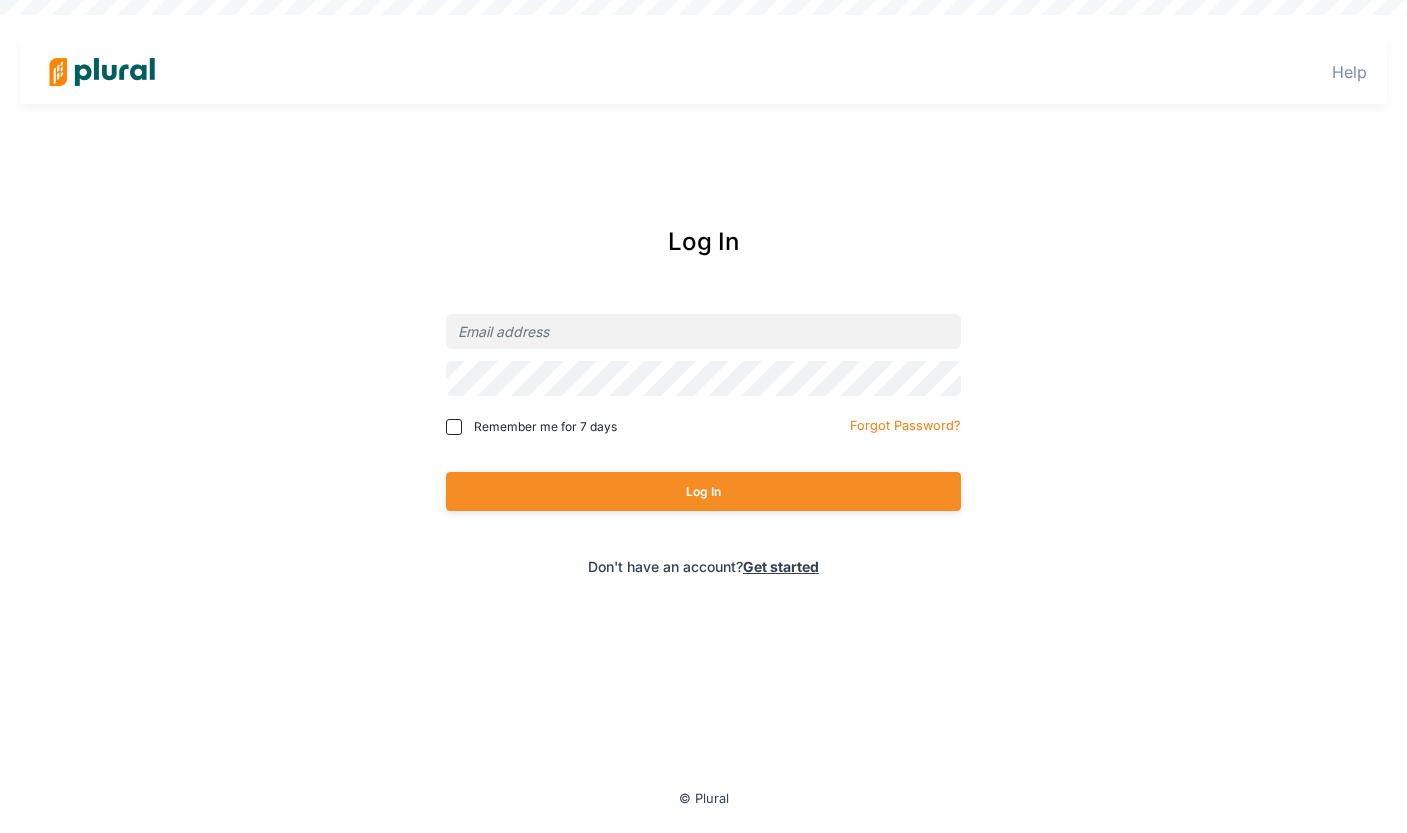 scroll, scrollTop: 0, scrollLeft: 0, axis: both 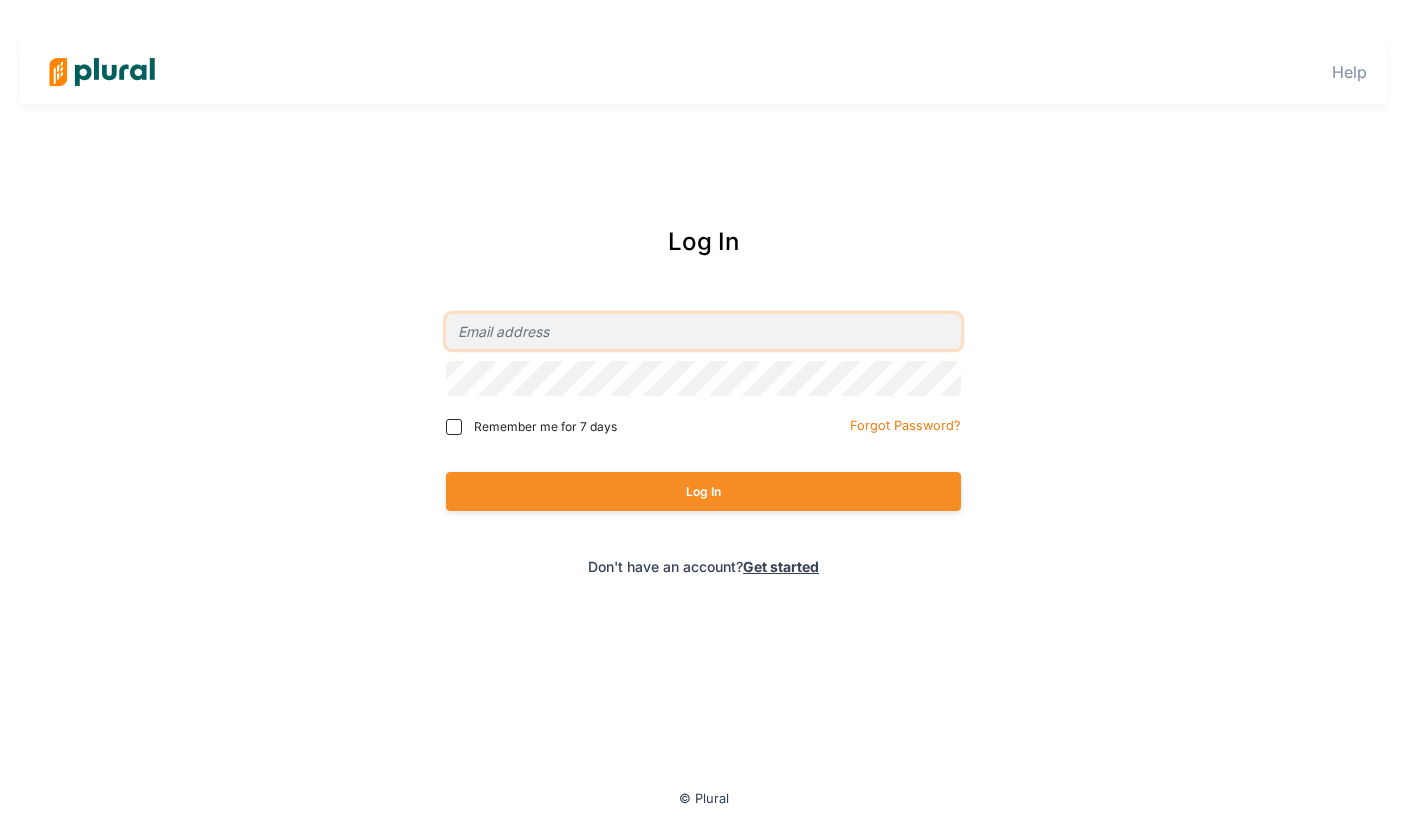 click at bounding box center [703, 331] 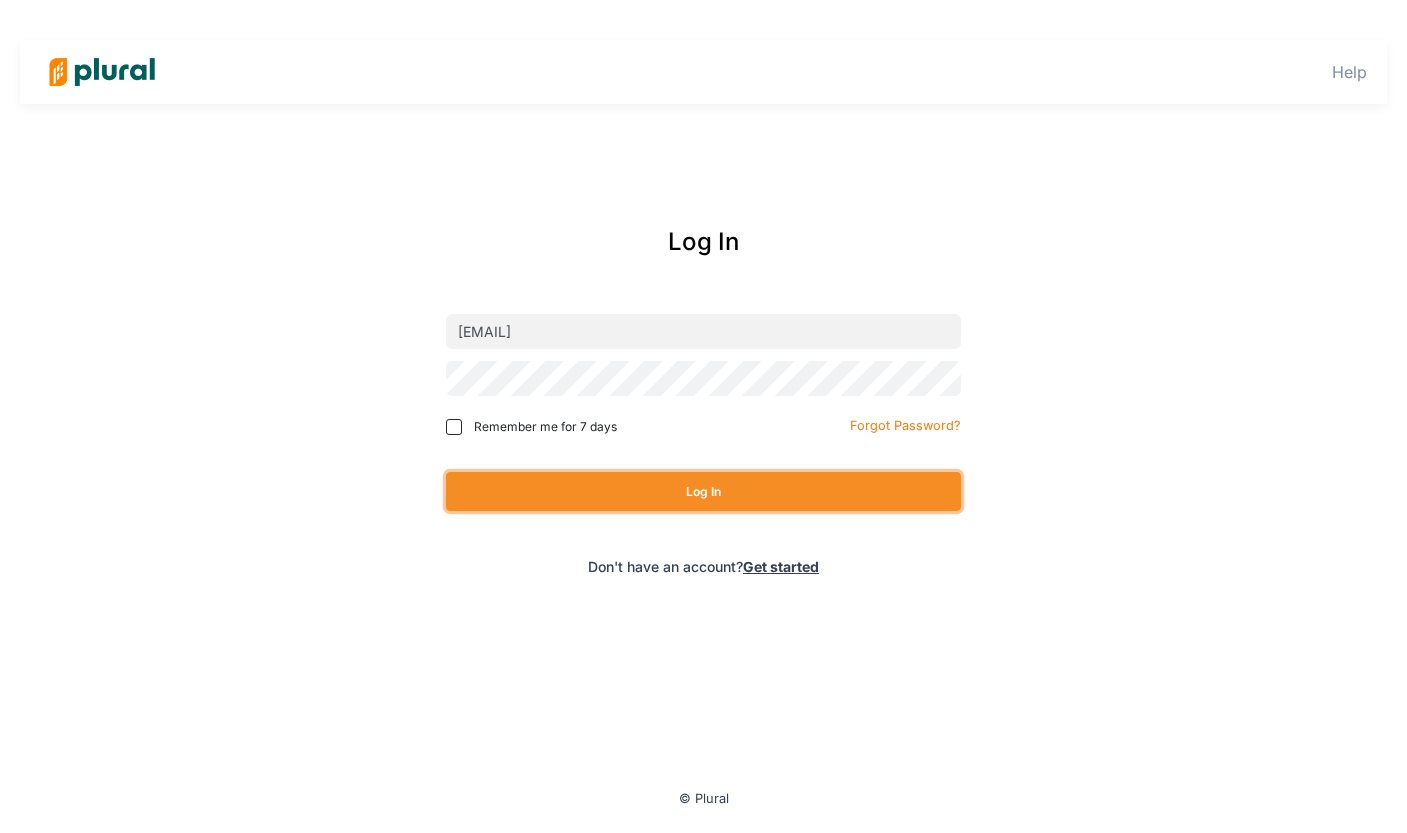 click on "Log In" at bounding box center (703, 491) 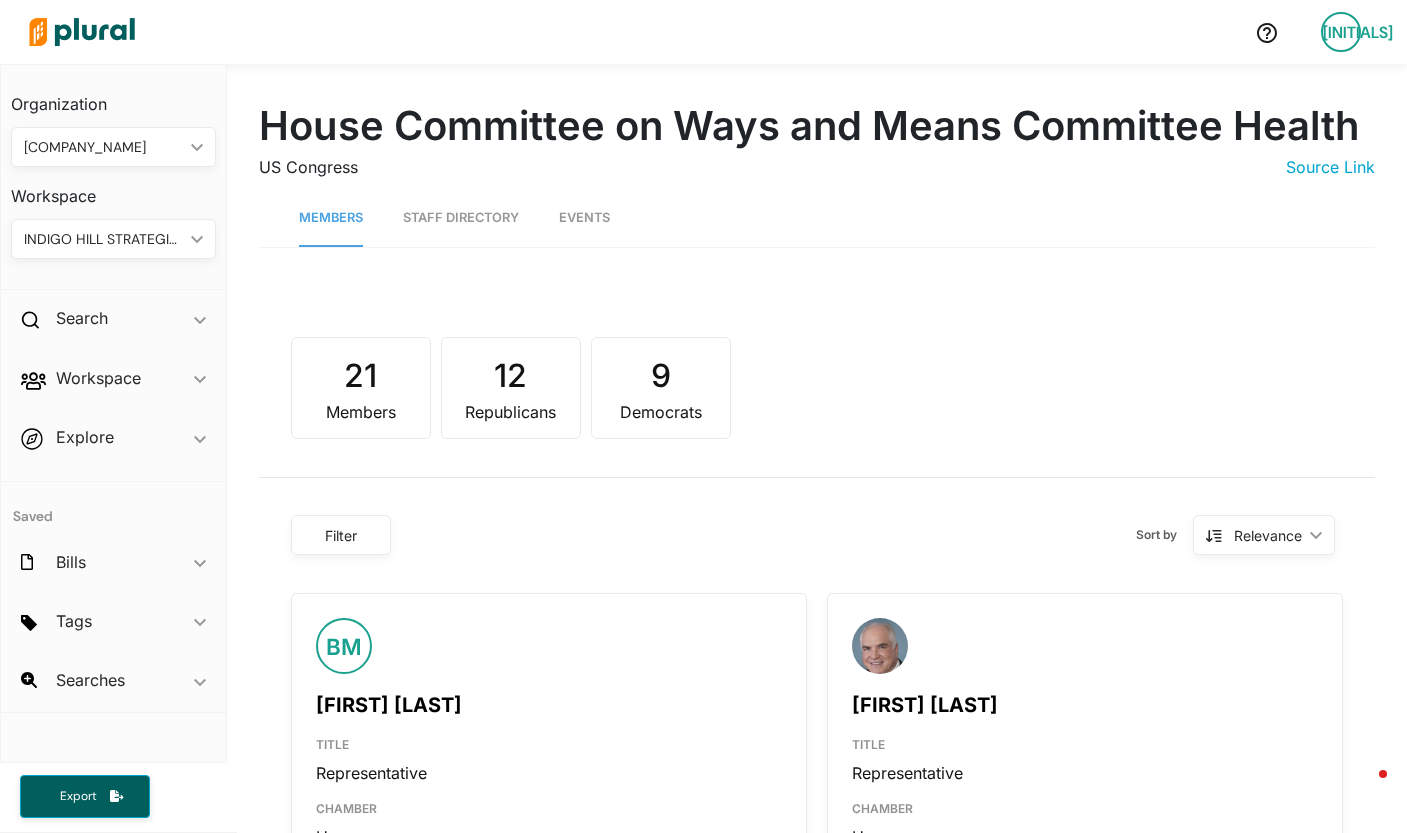click at bounding box center (82, 32) 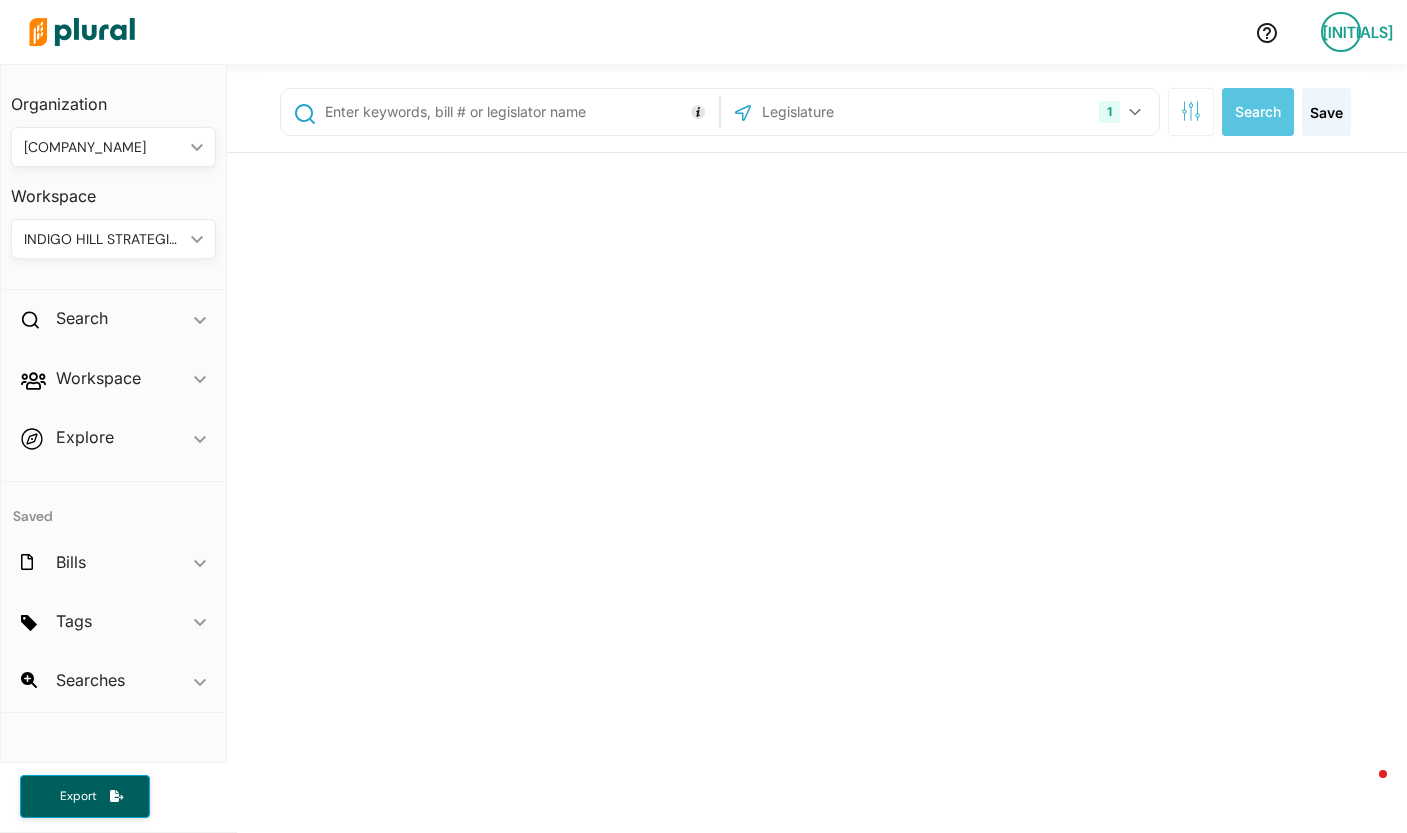 click at bounding box center (518, 112) 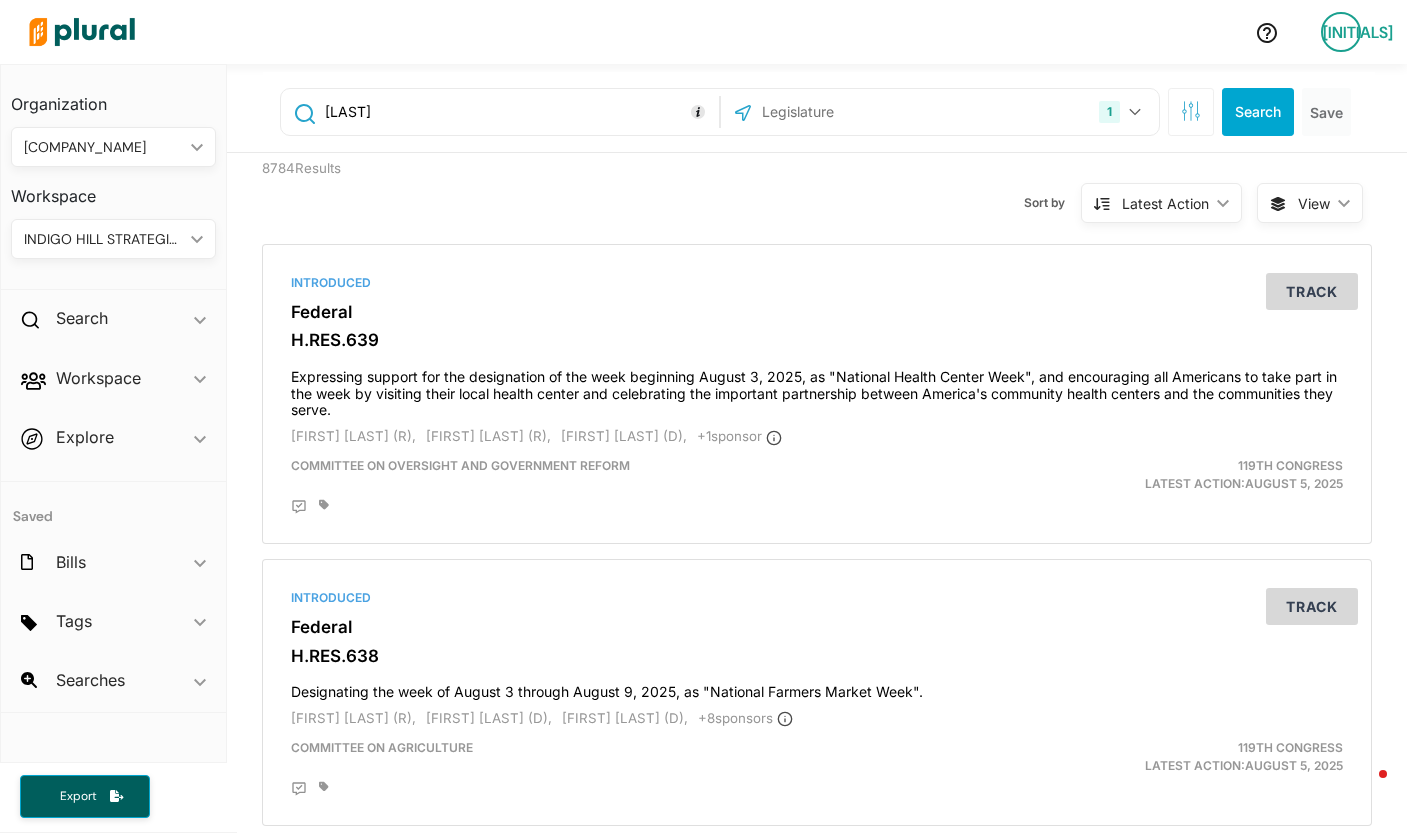 type on "[LAST]" 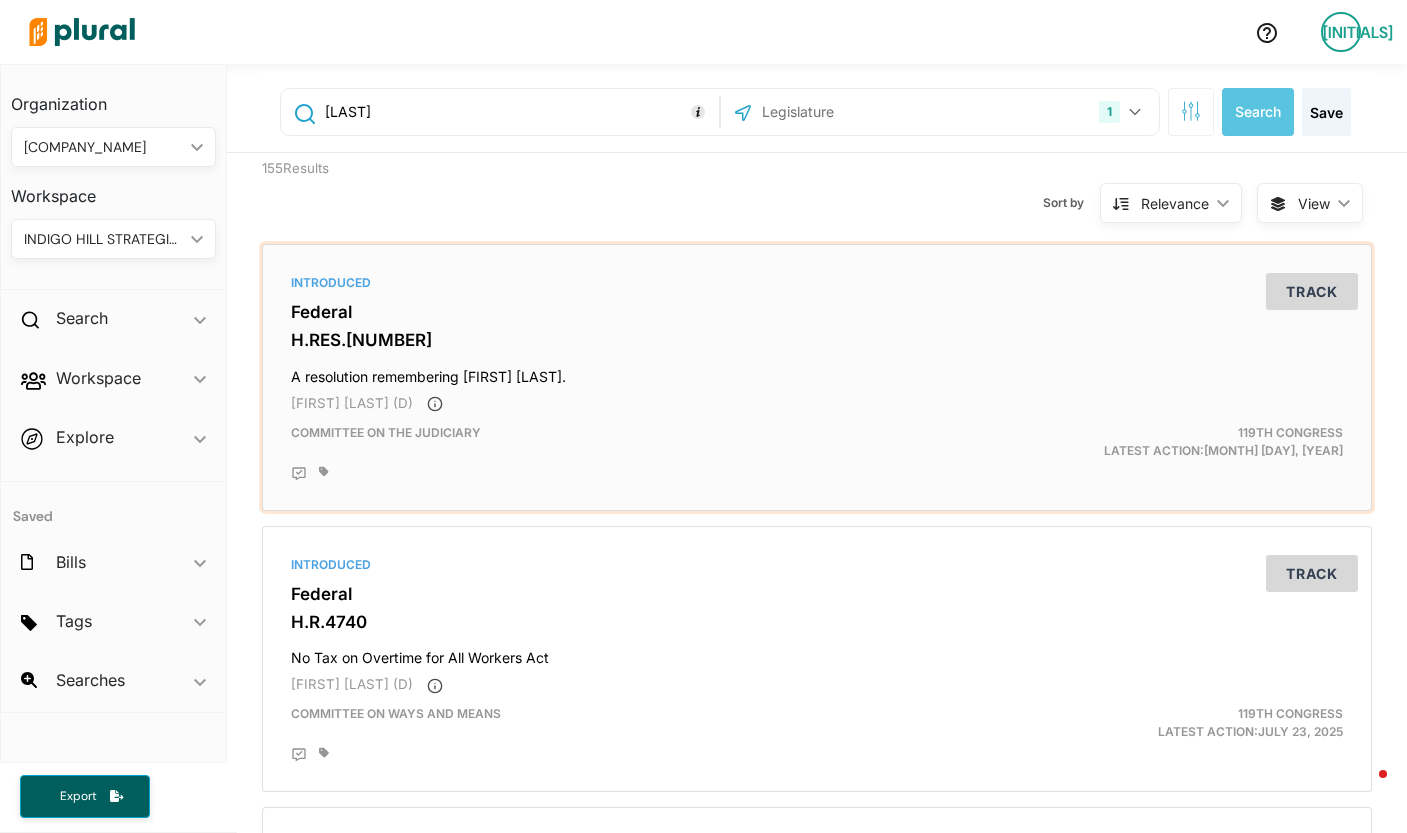click on "Federal" at bounding box center (817, 312) 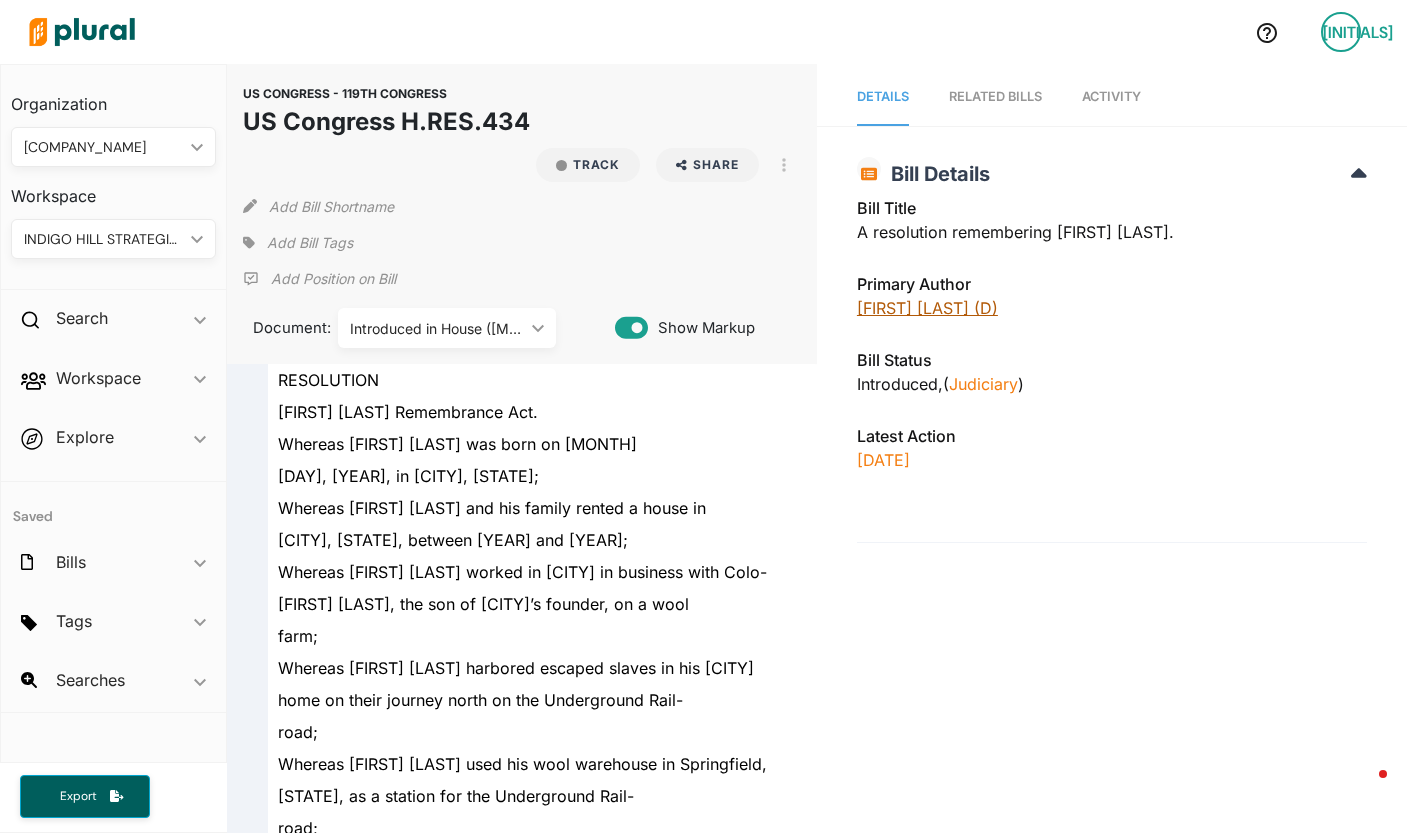 click on "[FIRST] [LAST] (D)" at bounding box center [927, 308] 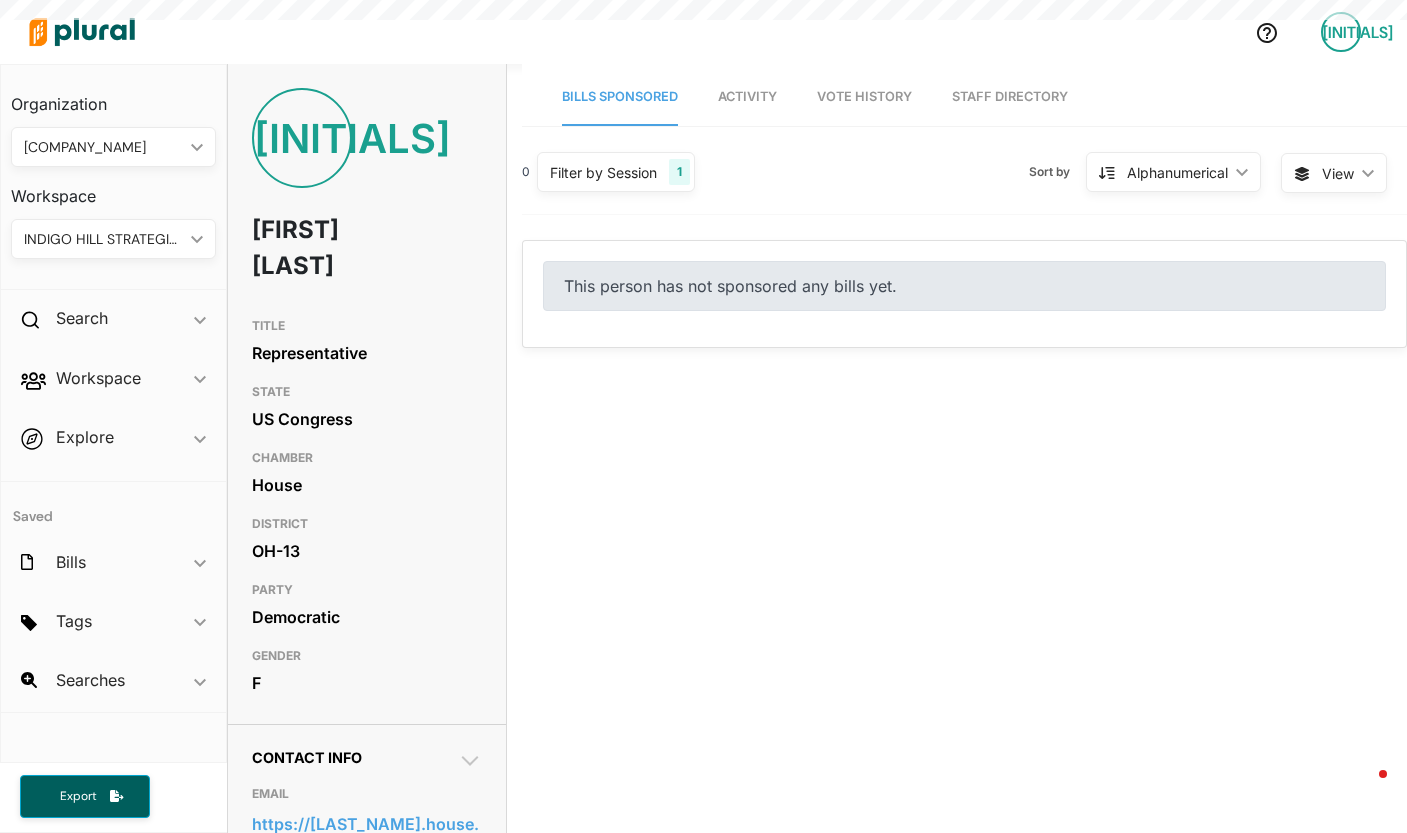 click on "Staff Directory" at bounding box center (1010, 97) 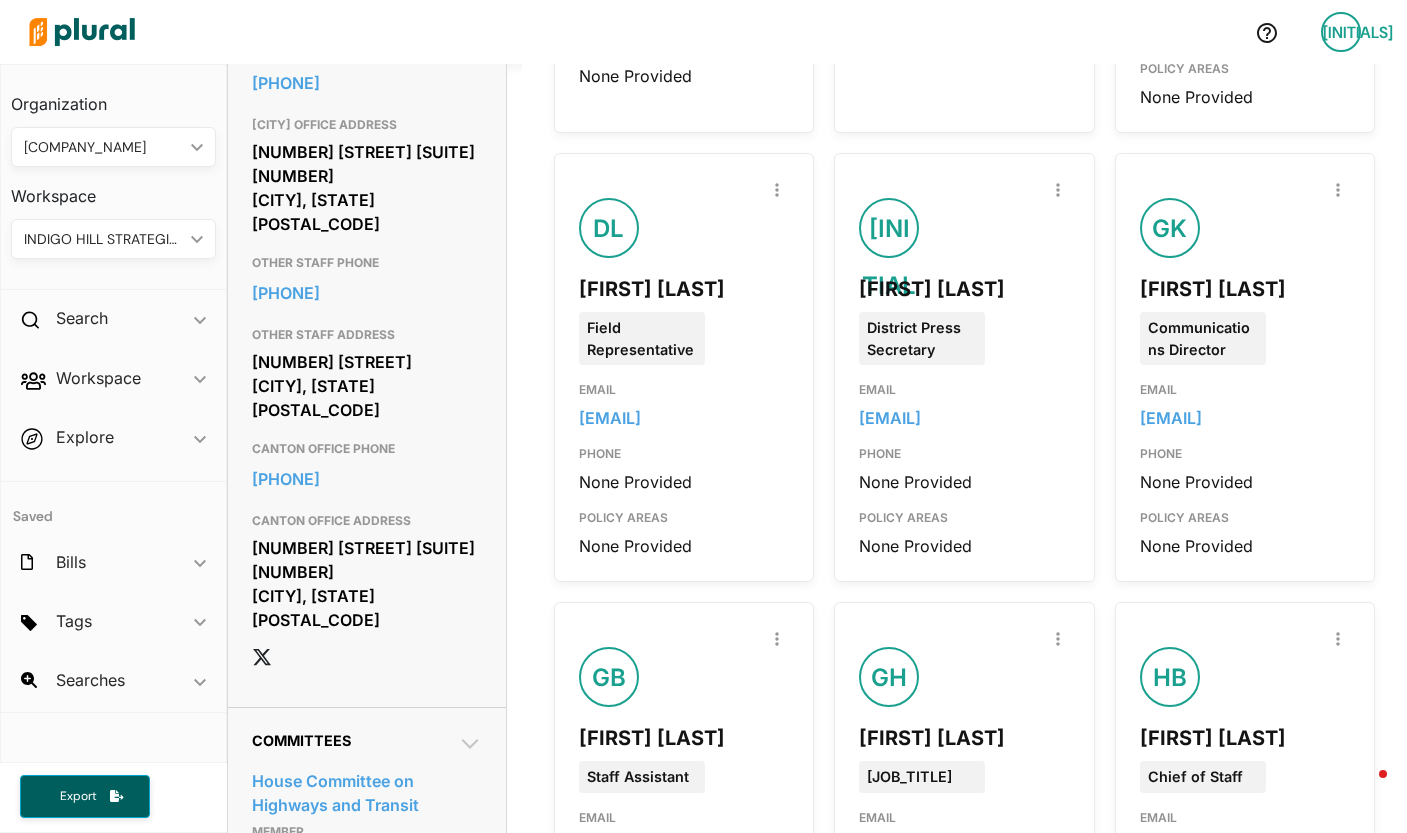 scroll, scrollTop: 1141, scrollLeft: 0, axis: vertical 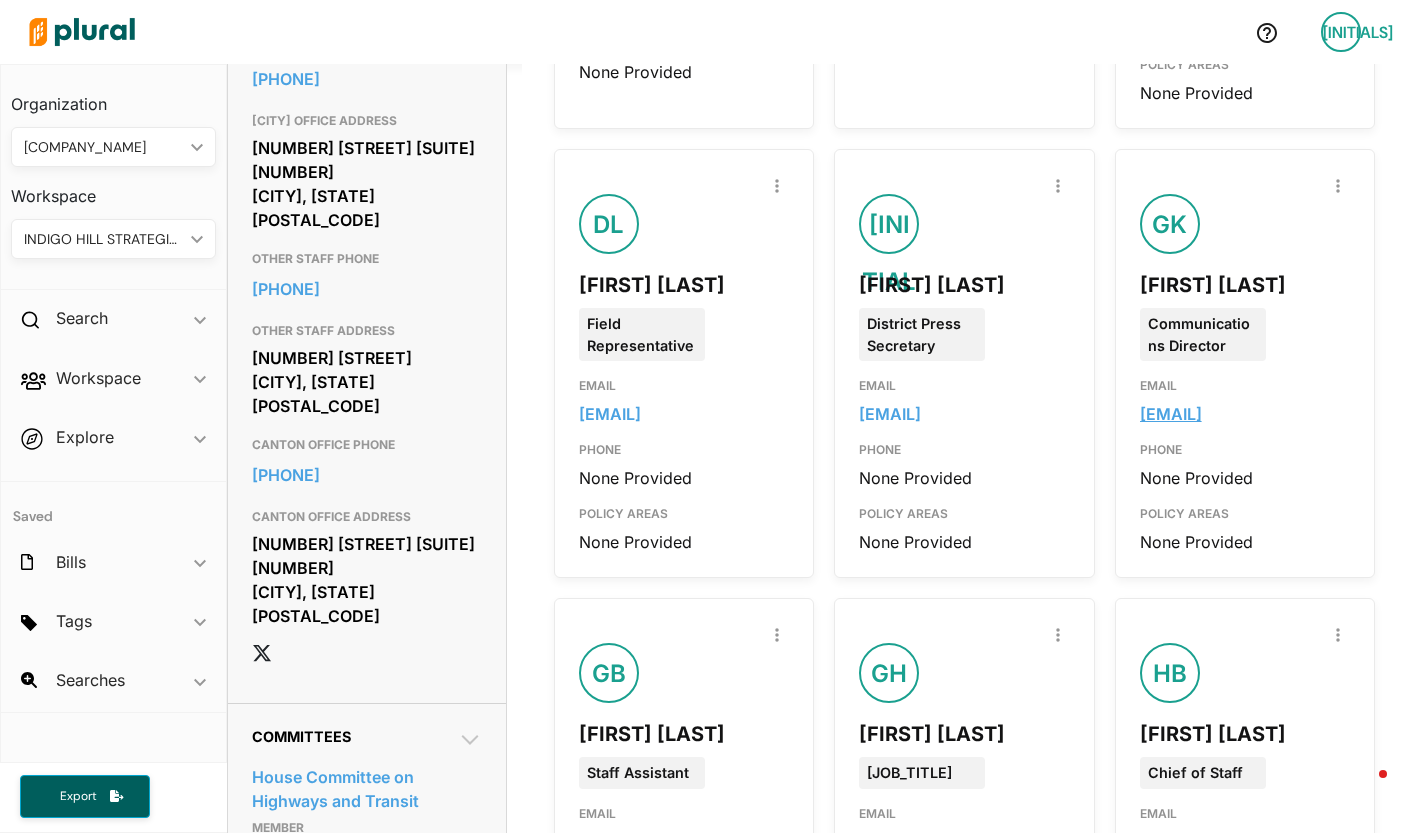 drag, startPoint x: 1183, startPoint y: 479, endPoint x: 1127, endPoint y: 463, distance: 58.24088 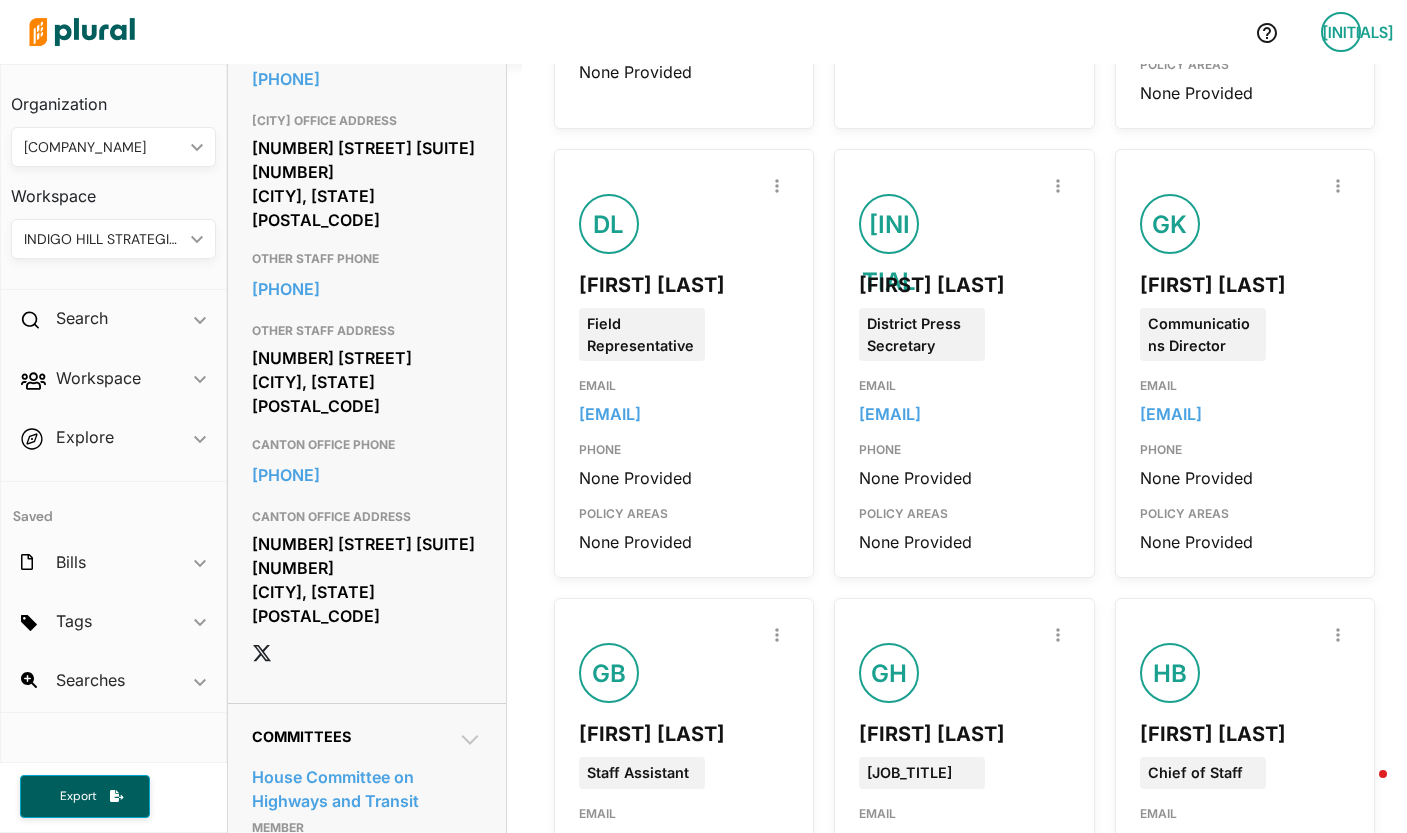 copy on "[EMAIL]" 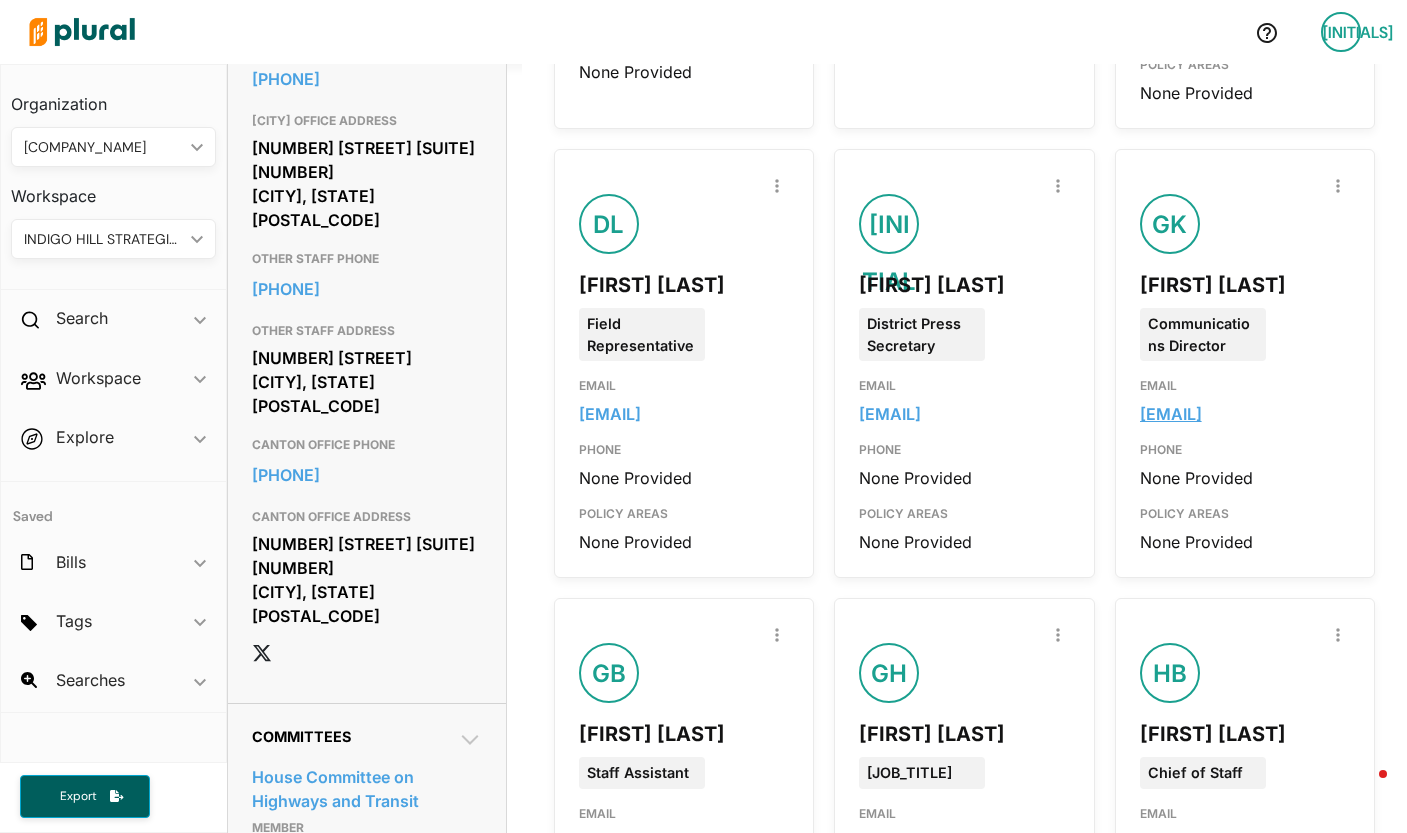 drag, startPoint x: 1209, startPoint y: 483, endPoint x: 1131, endPoint y: 466, distance: 79.83107 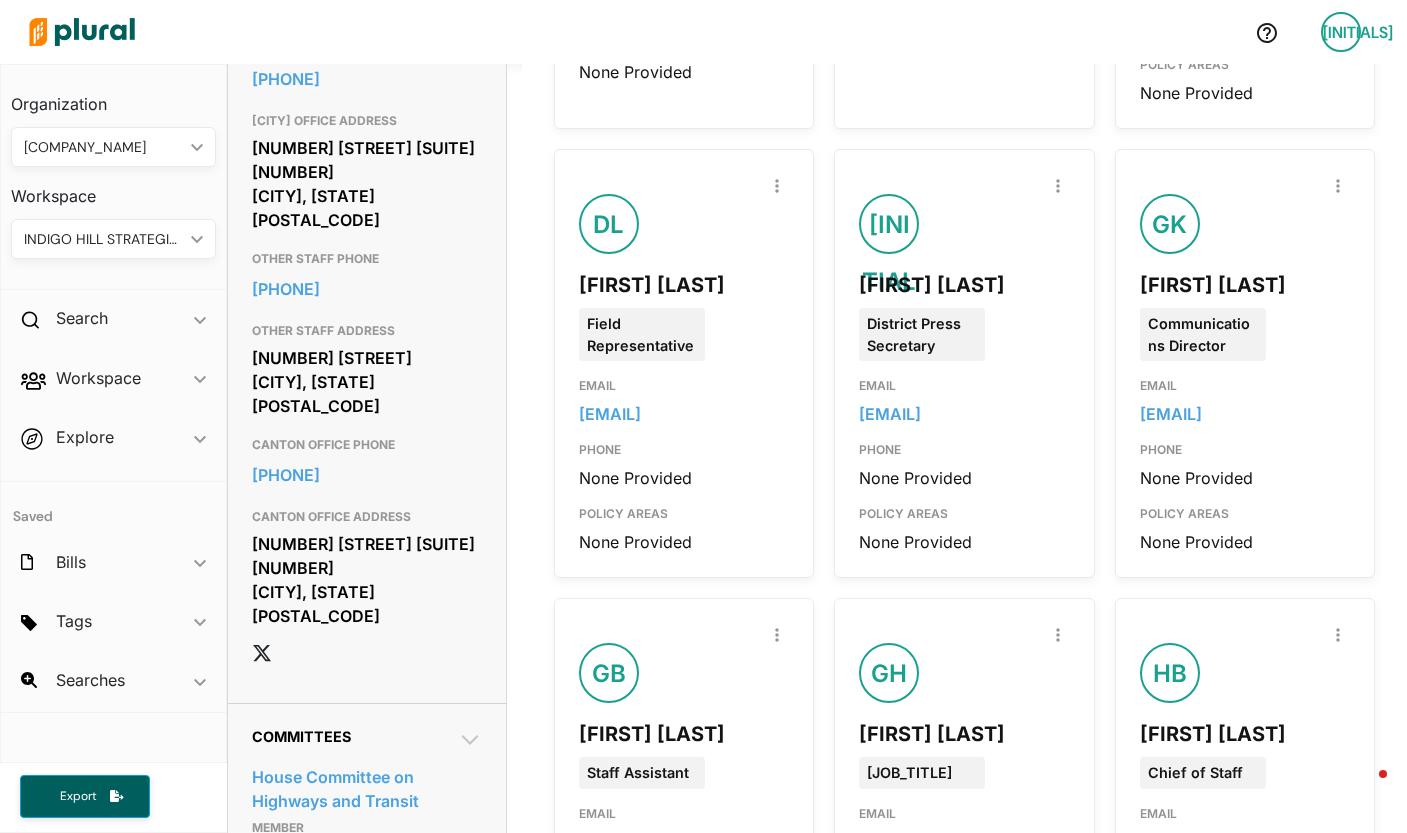 copy on "[EMAIL]" 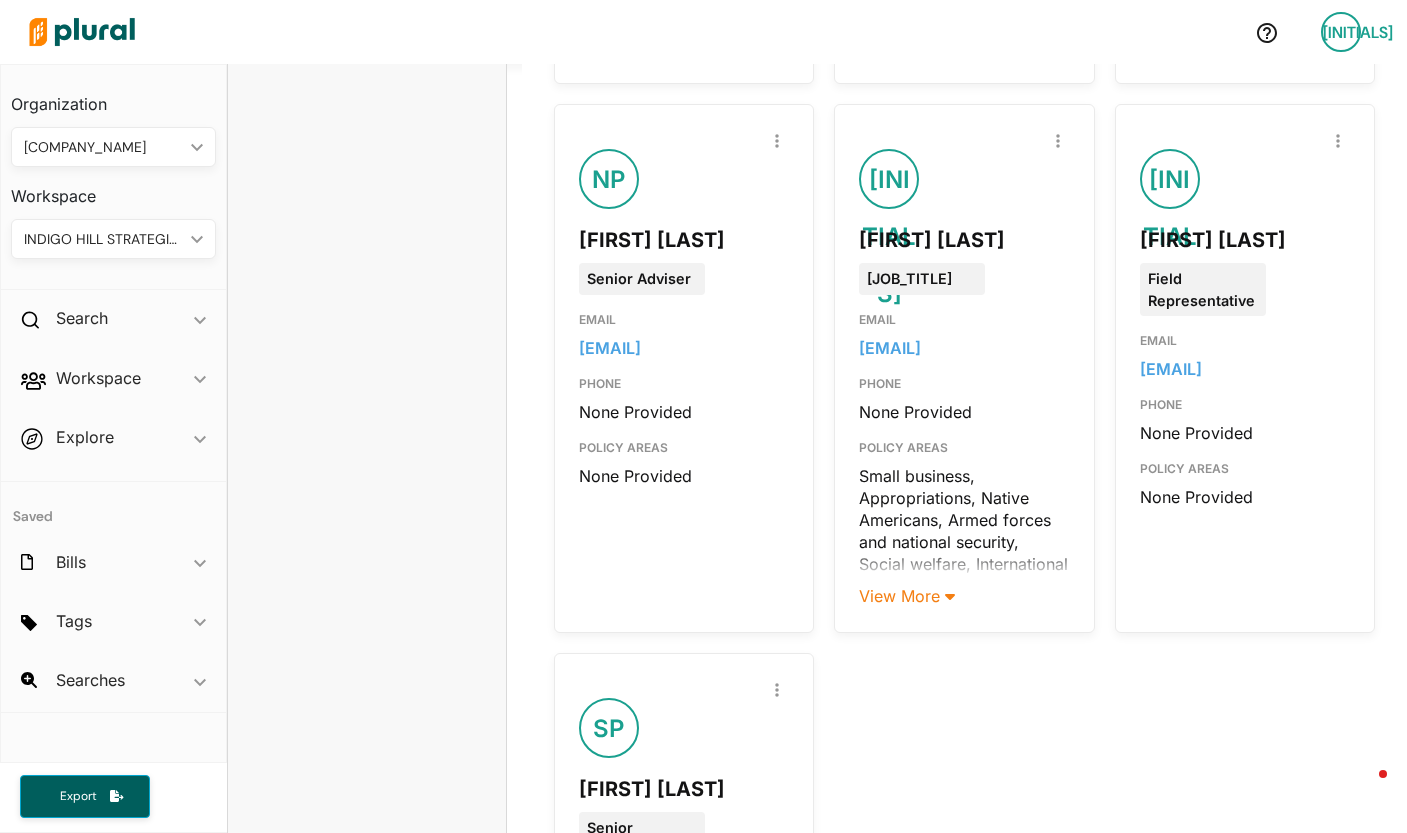 scroll, scrollTop: 3993, scrollLeft: 0, axis: vertical 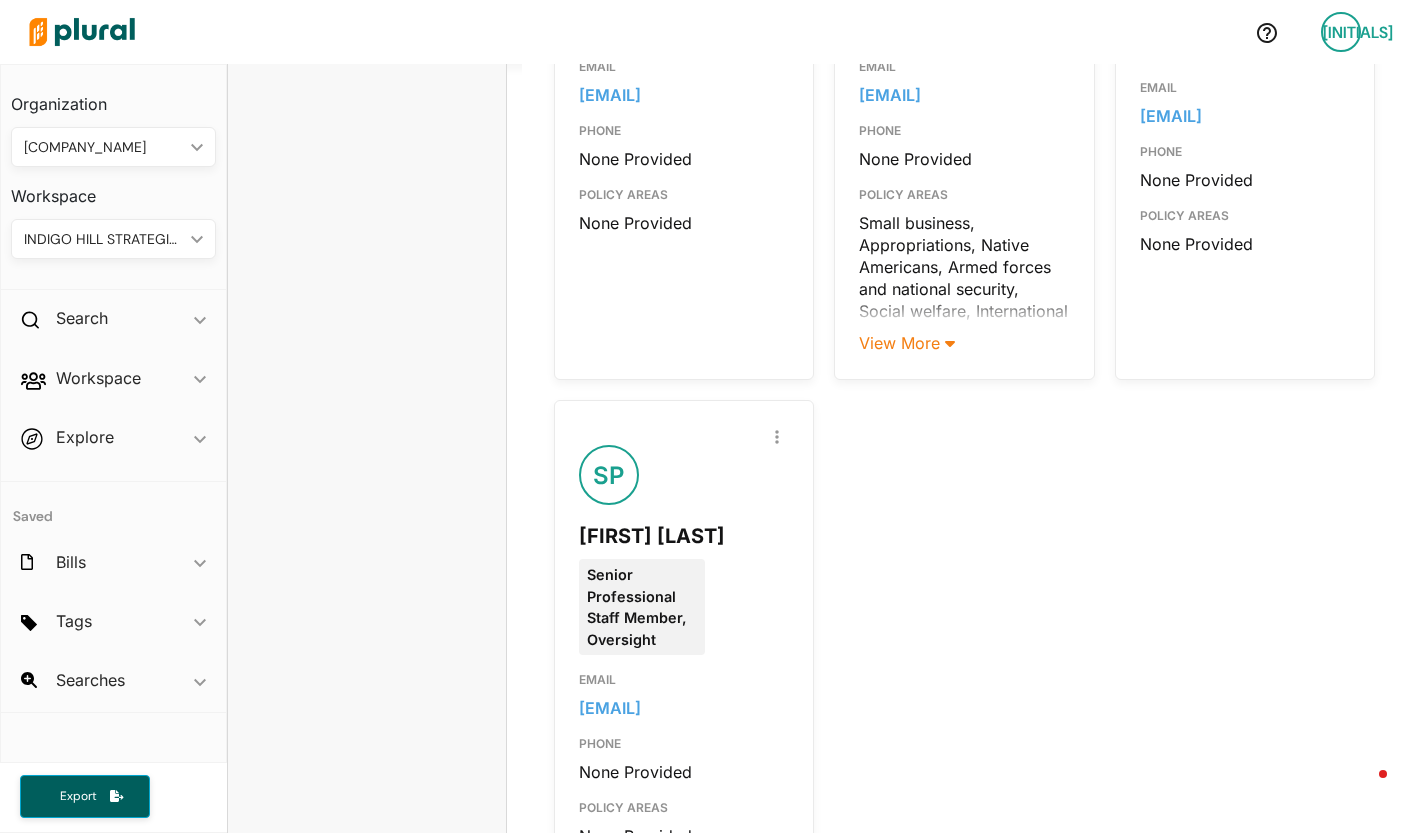 click on "Report Inaccuracy AM [FIRST] [LAST] District Director EMAIL [EMAIL] PHONE None Provided POLICY AREAS None Provided Report Inaccuracy BD [FIRST] [LAST] Field Representative EMAIL [EMAIL] PHONE None Provided POLICY AREAS None Provided Report Inaccuracy BS [FIRST] [LAST] Constituent Advocate EMAIL [EMAIL] PHONE None Provided POLICY AREAS None Provided Report Inaccuracy CT [FIRST] [LAST] Field Representative EMAIL [EMAIL] PHONE None Provided POLICY AREAS None Provided Report Inaccuracy CH [FIRST] [LAST] Operations Director/Scheduling Director EMAIL [EMAIL] PHONE None Provided POLICY AREAS None Provided Report Inaccuracy DC [FIRST] [LAST] Senior Constituent Advocate EMAIL [EMAIL] PHONE None Provided POLICY AREAS None Provided Report Inaccuracy DL [FIRST] [LAST] Field Representative EMAIL [EMAIL] PHONE None Provided POLICY AREAS None Provided Report Inaccuracy ES GK" at bounding box center [964, -1376] 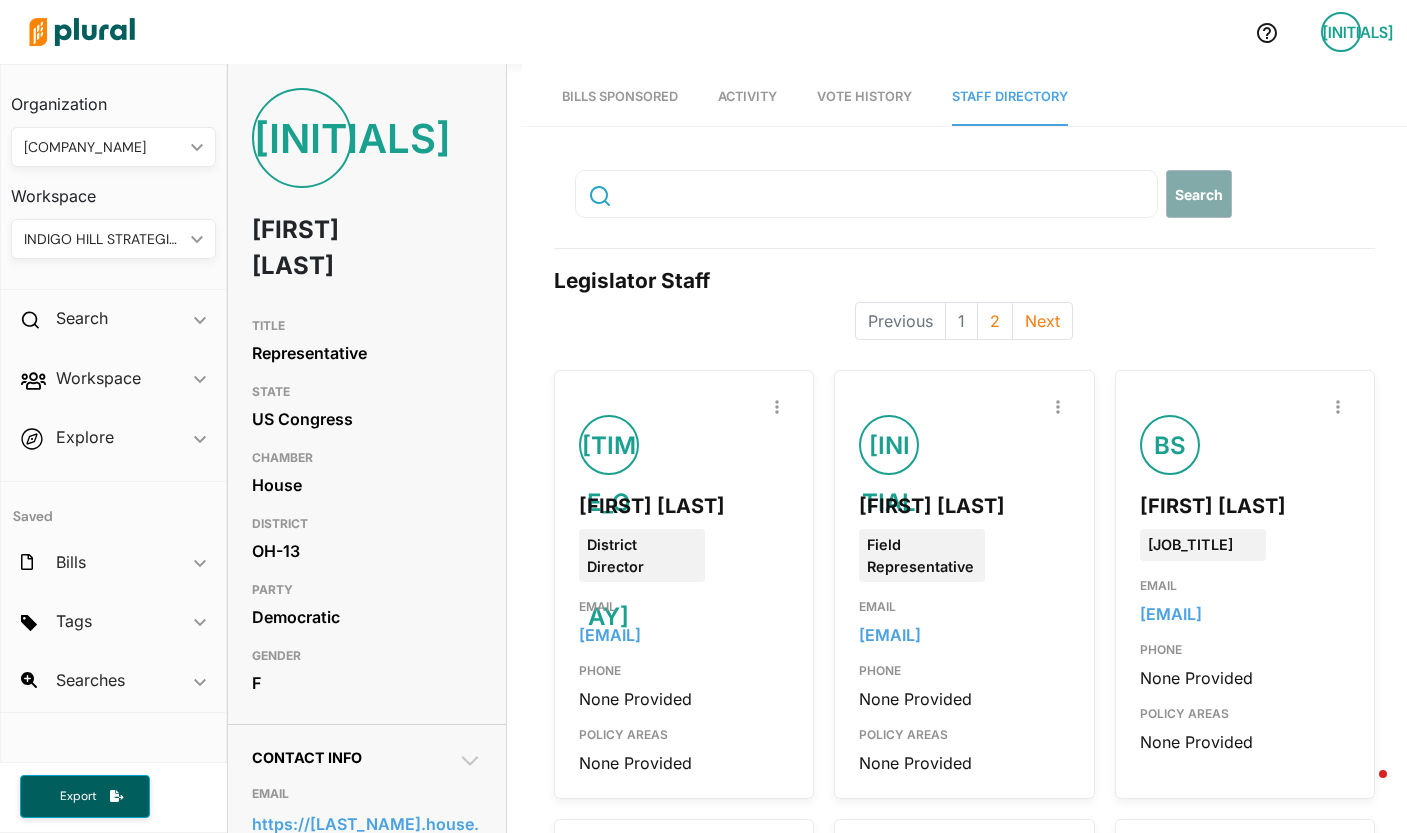 scroll, scrollTop: 1061, scrollLeft: 0, axis: vertical 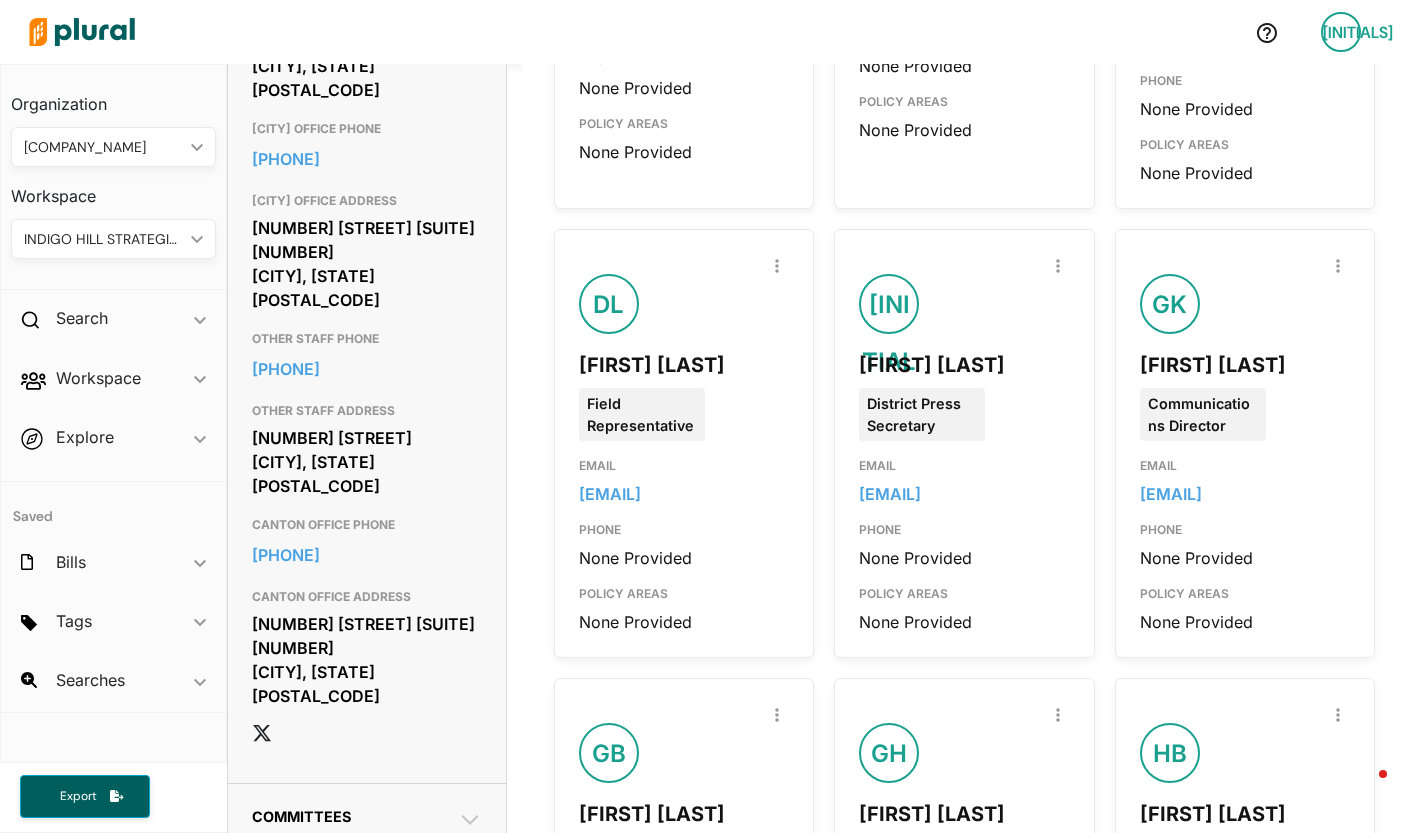 click on "District Press Secretary" at bounding box center [922, 414] 